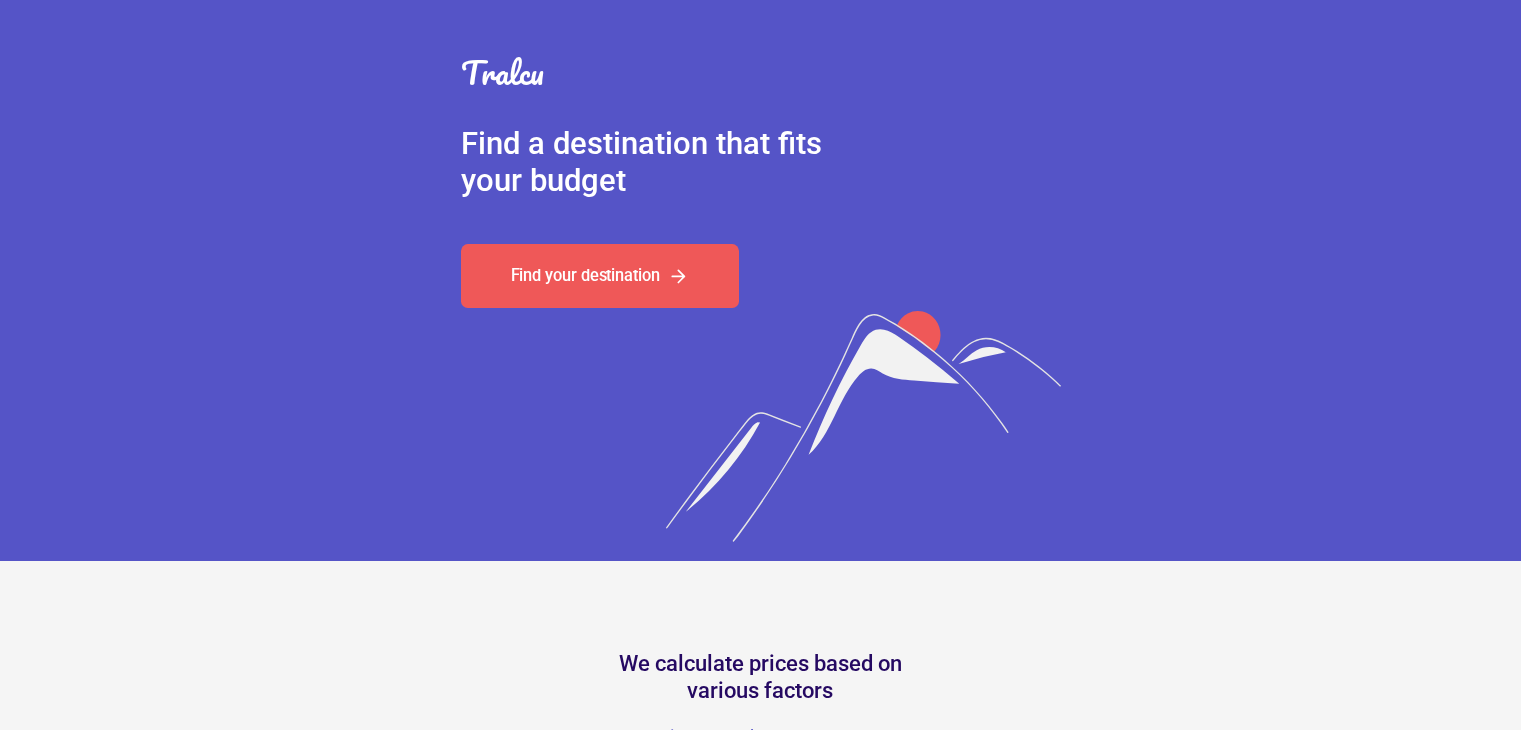 scroll, scrollTop: 0, scrollLeft: 0, axis: both 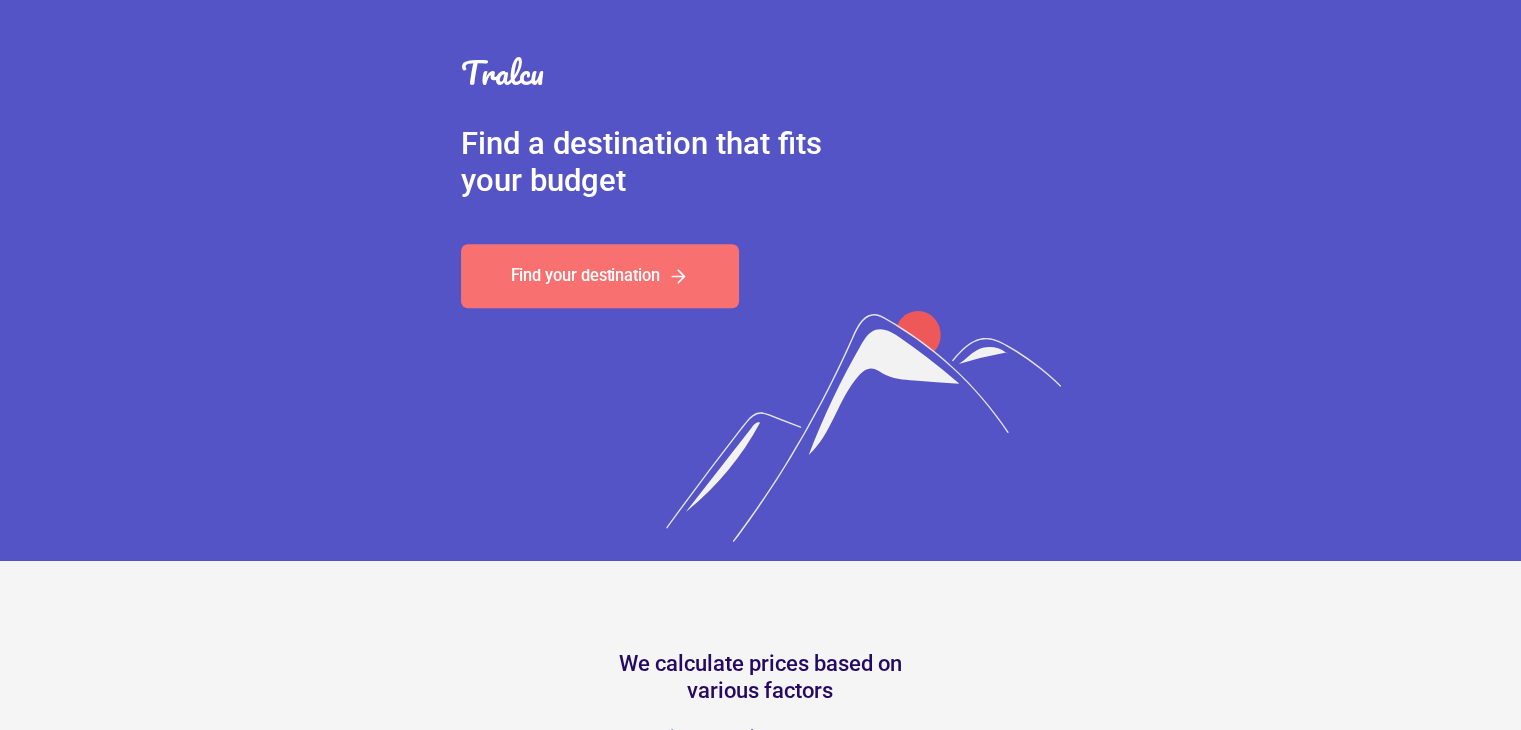 click on "Find your destination" at bounding box center [600, 277] 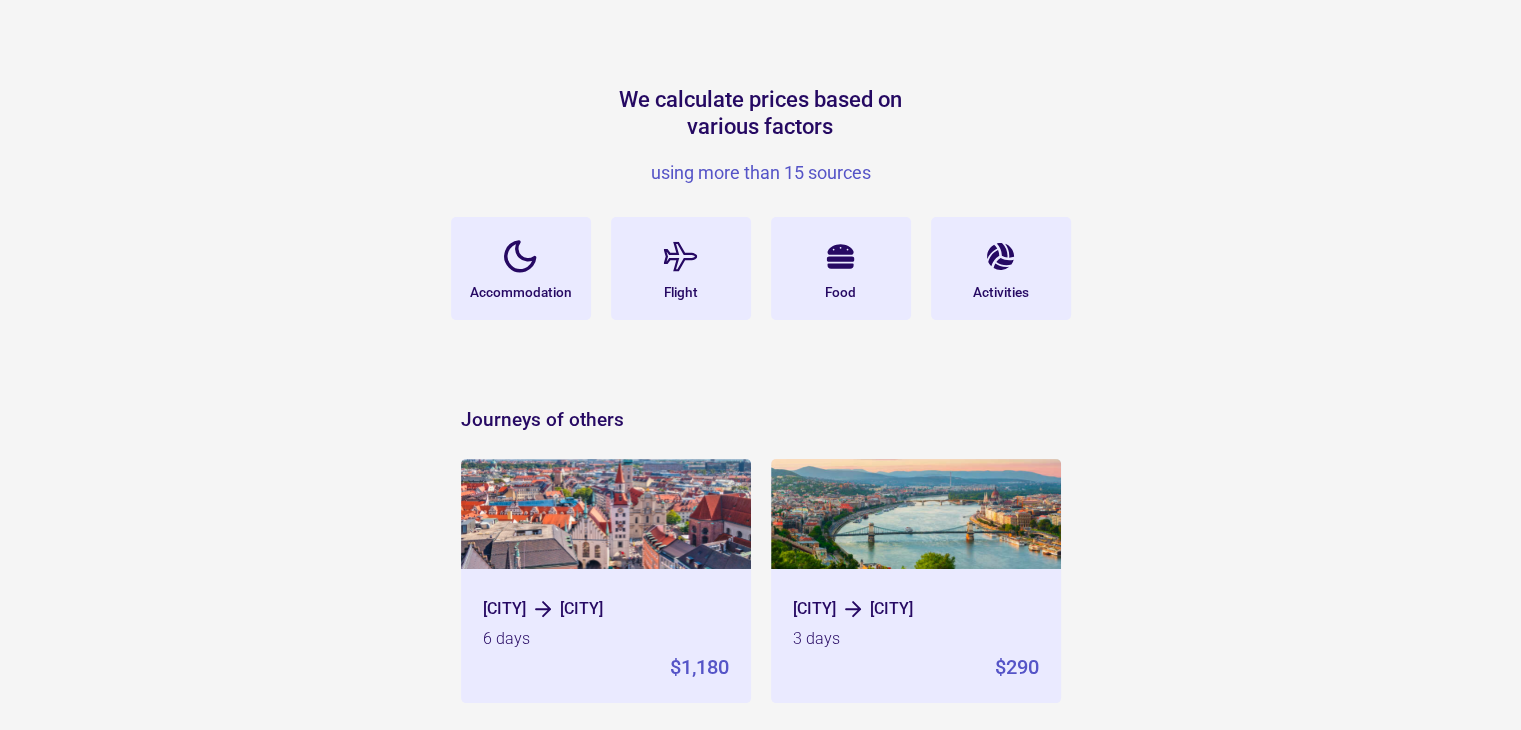 scroll, scrollTop: 563, scrollLeft: 0, axis: vertical 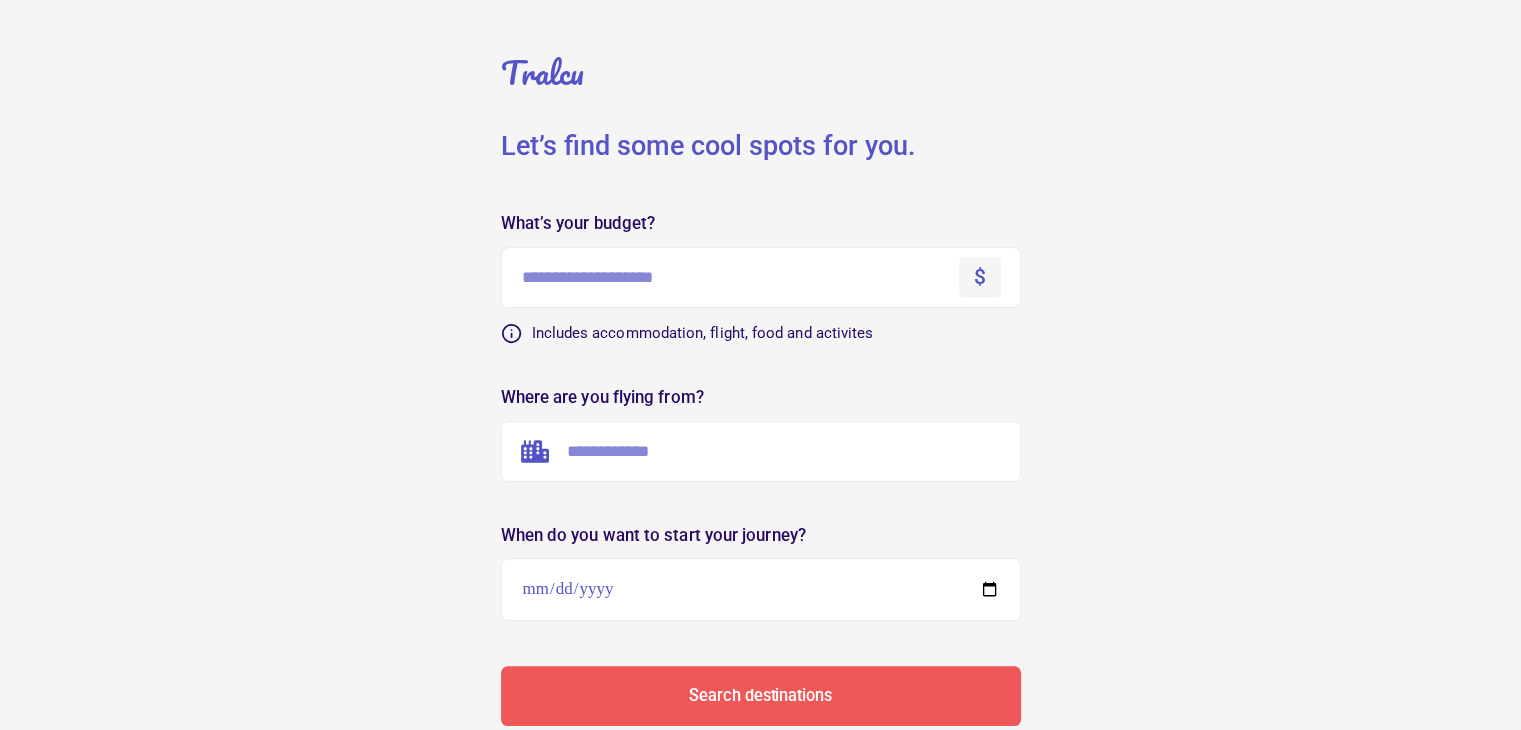 click at bounding box center (761, 277) 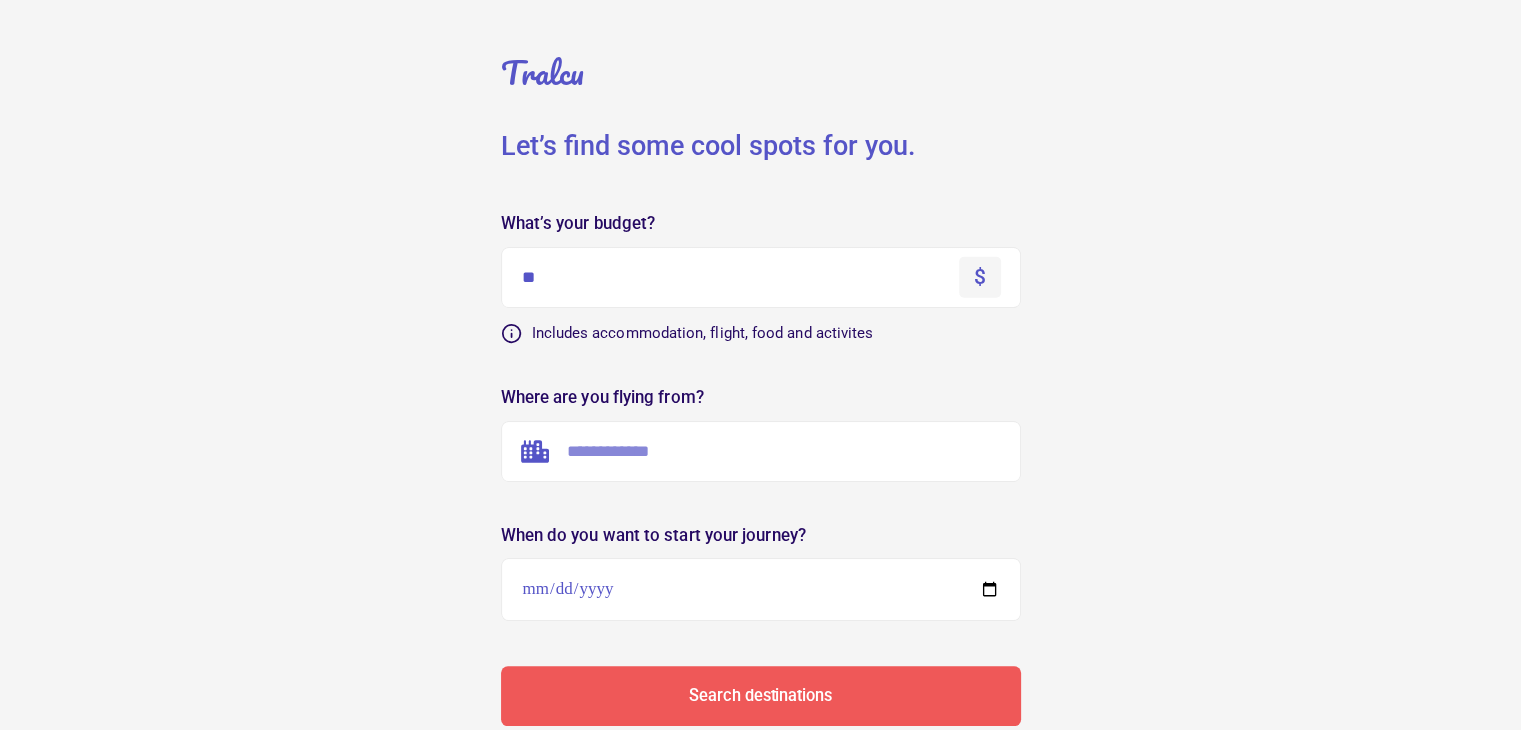 type on "**" 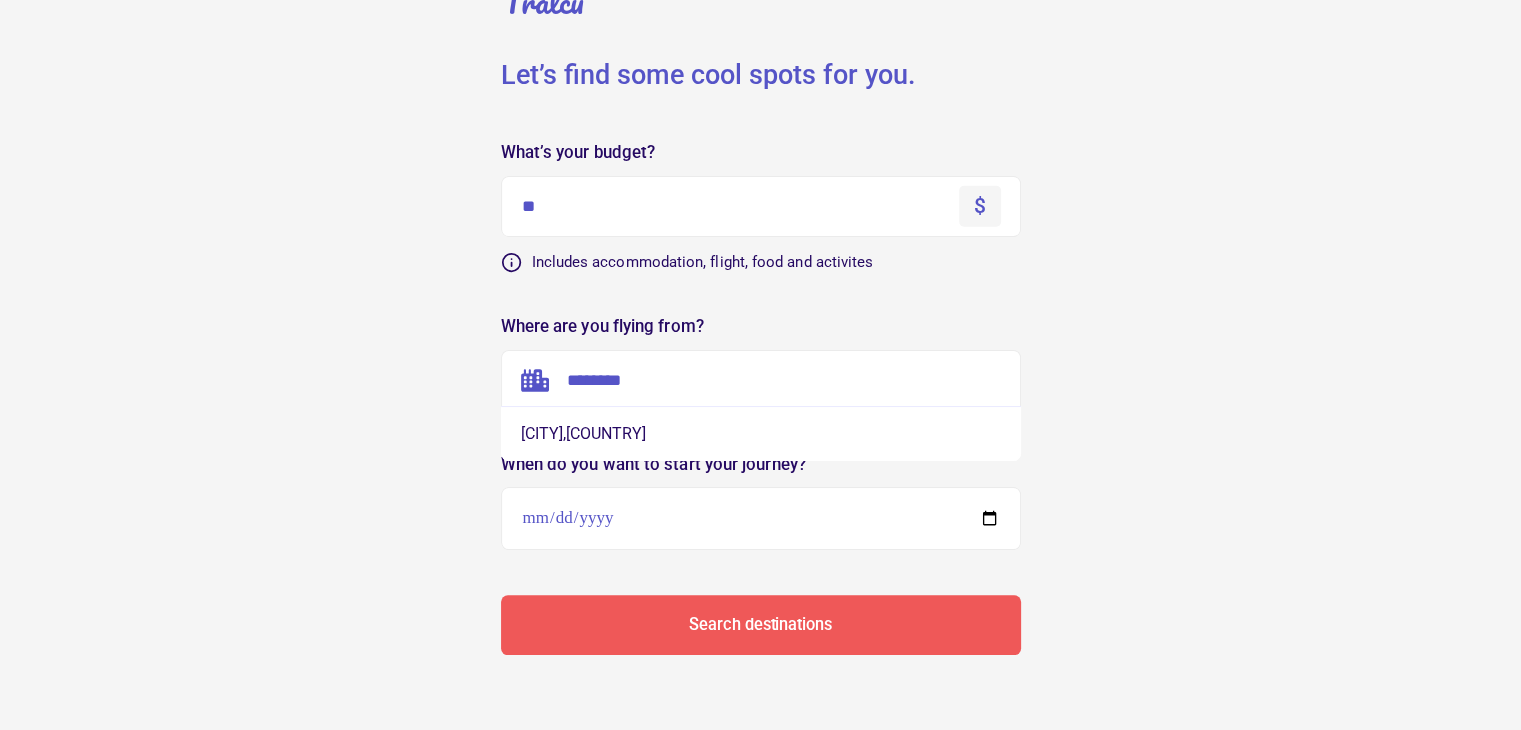 scroll, scrollTop: 76, scrollLeft: 0, axis: vertical 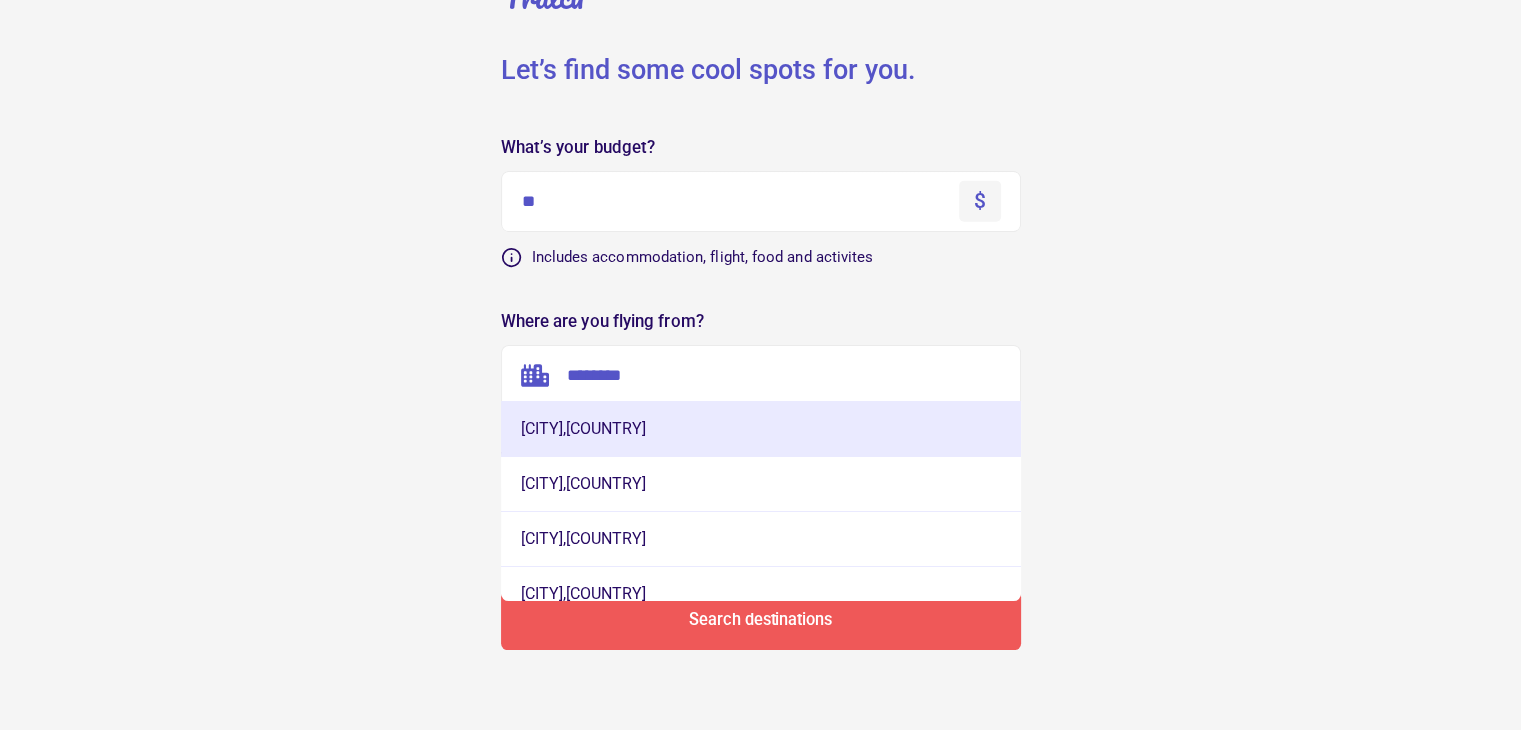 click on "[CITY] , [COUNTRY]" at bounding box center (761, 428) 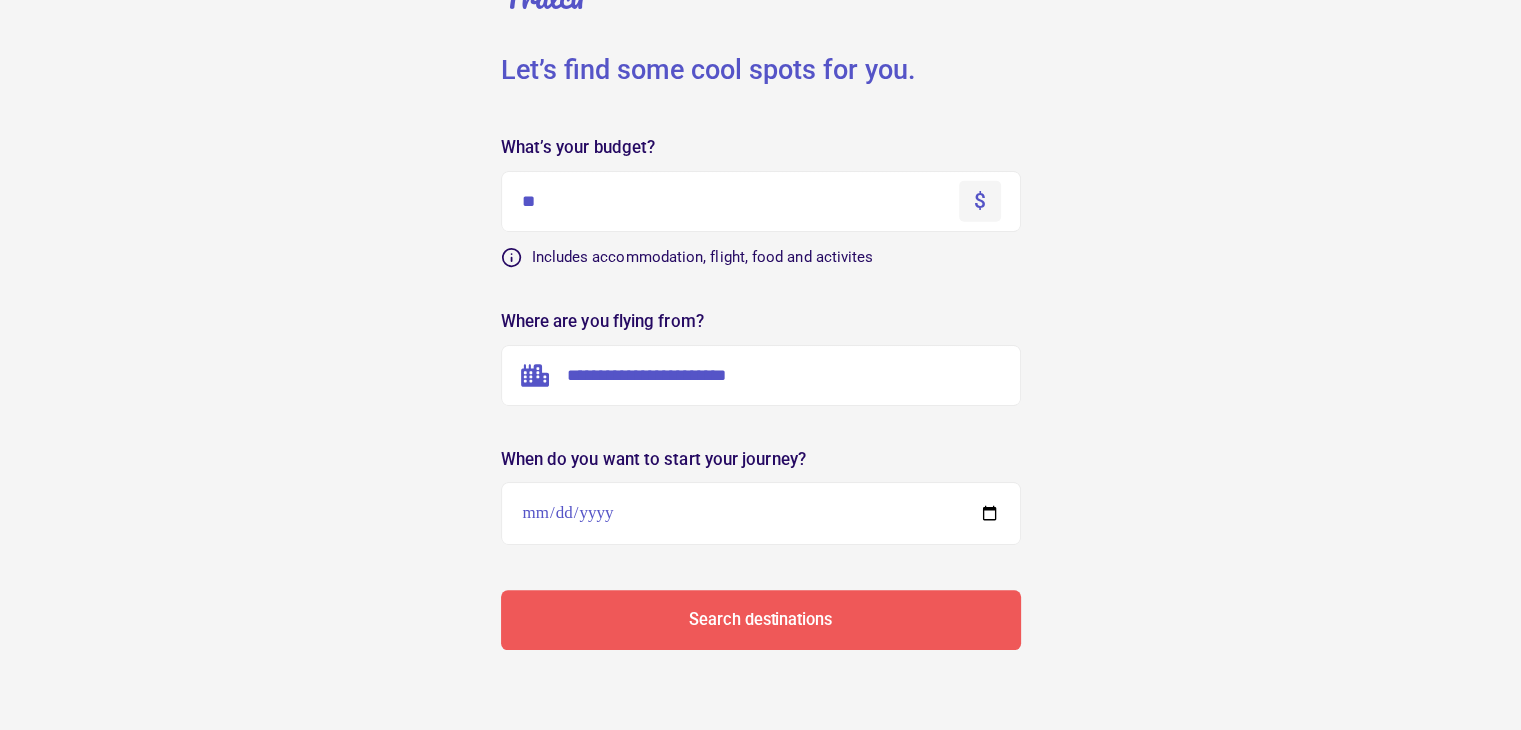 click at bounding box center (761, 513) 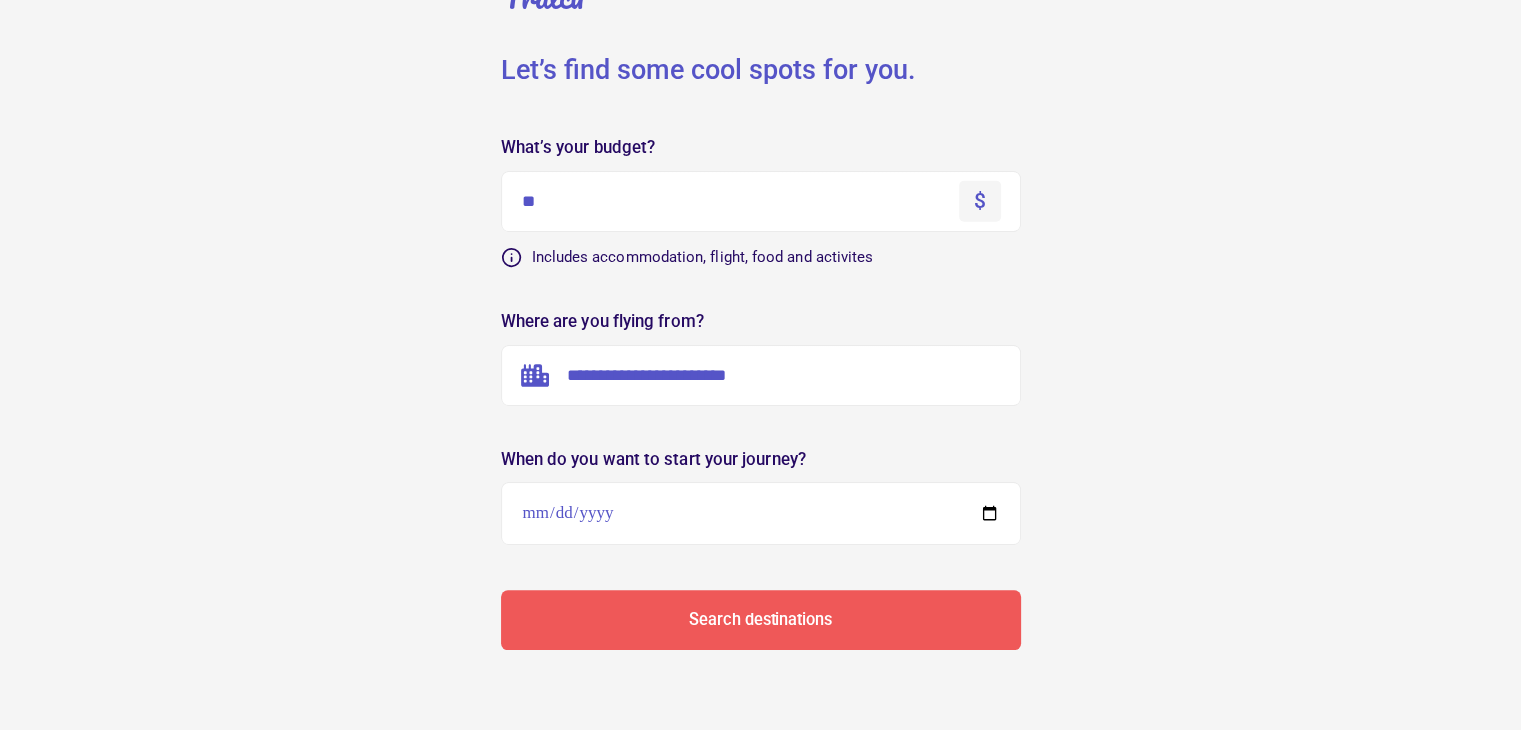 type on "**********" 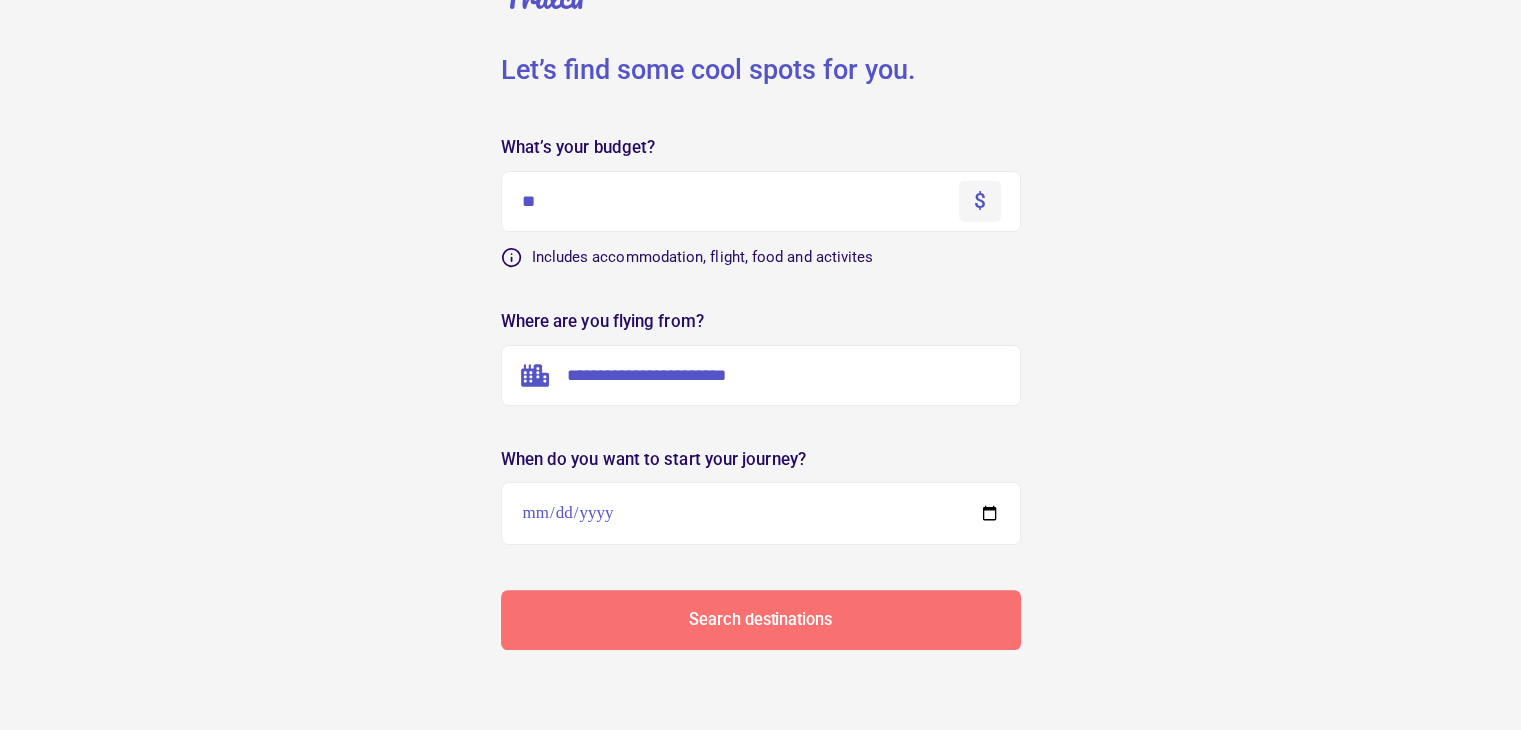 click on "Search destinations" at bounding box center [760, 620] 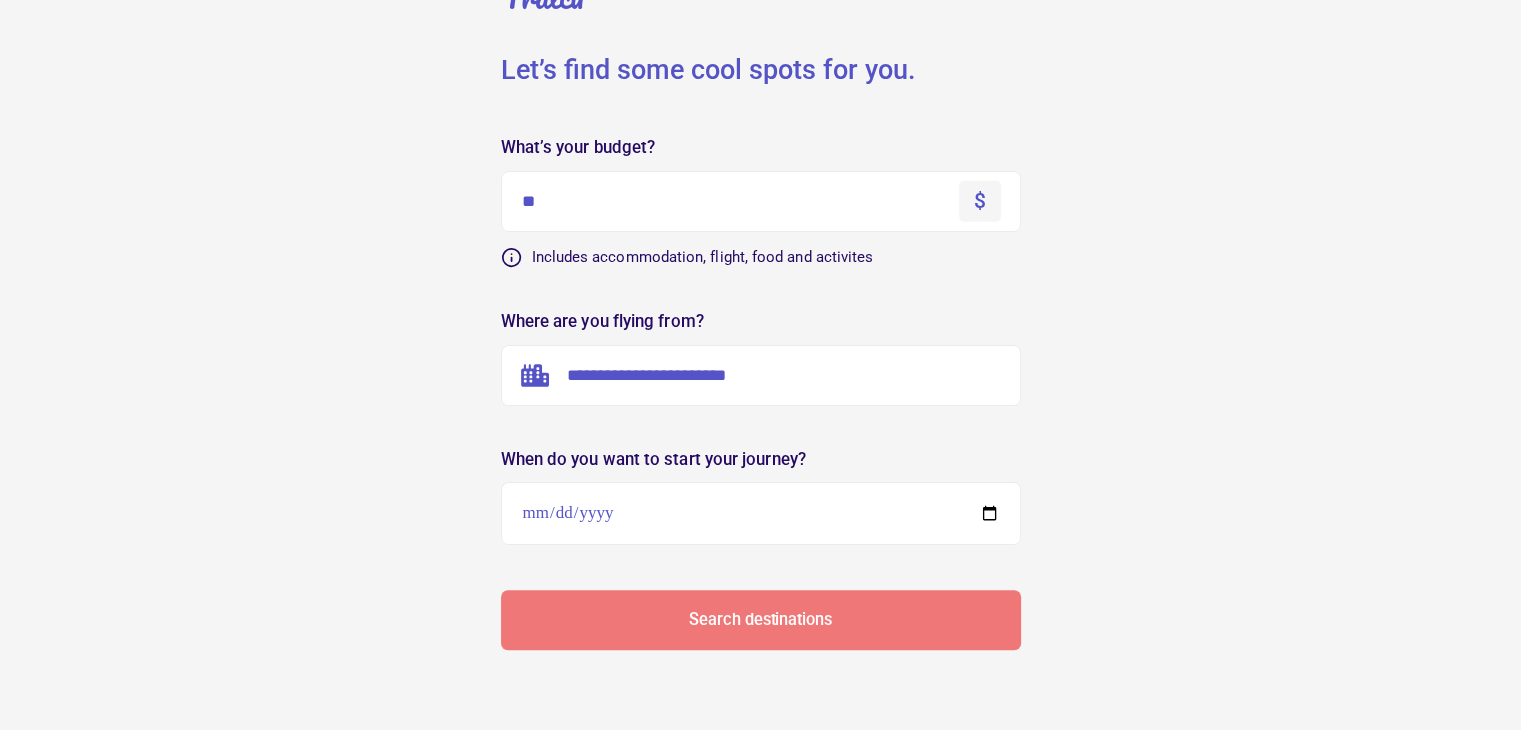 scroll, scrollTop: 0, scrollLeft: 0, axis: both 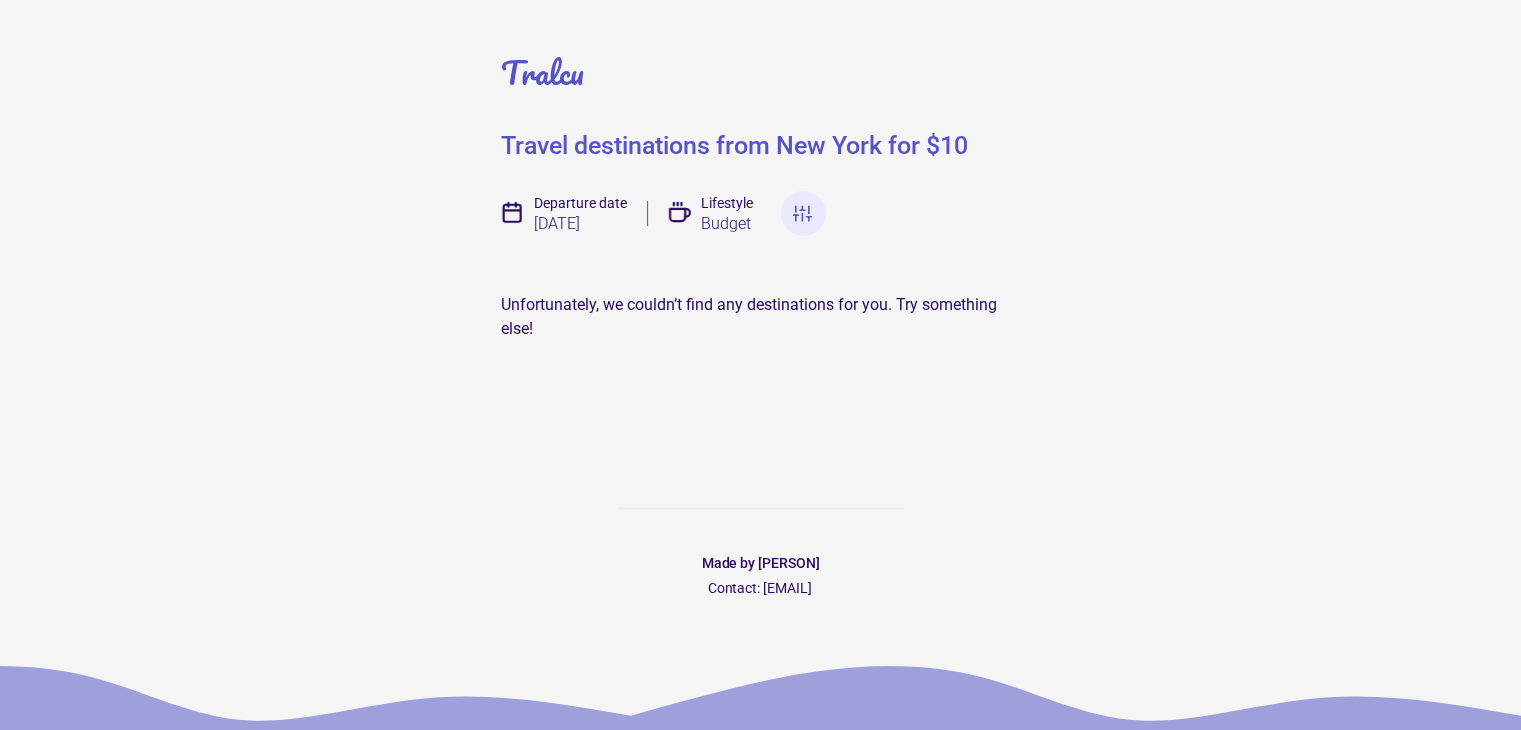 click on "Tralcu Travel destinations from [CITY] for $[PRICE] Departure date [DATE] Lifestyle Budget Unfortunately, we couldn’t find any destinations for you. Try something else!" at bounding box center [761, 178] 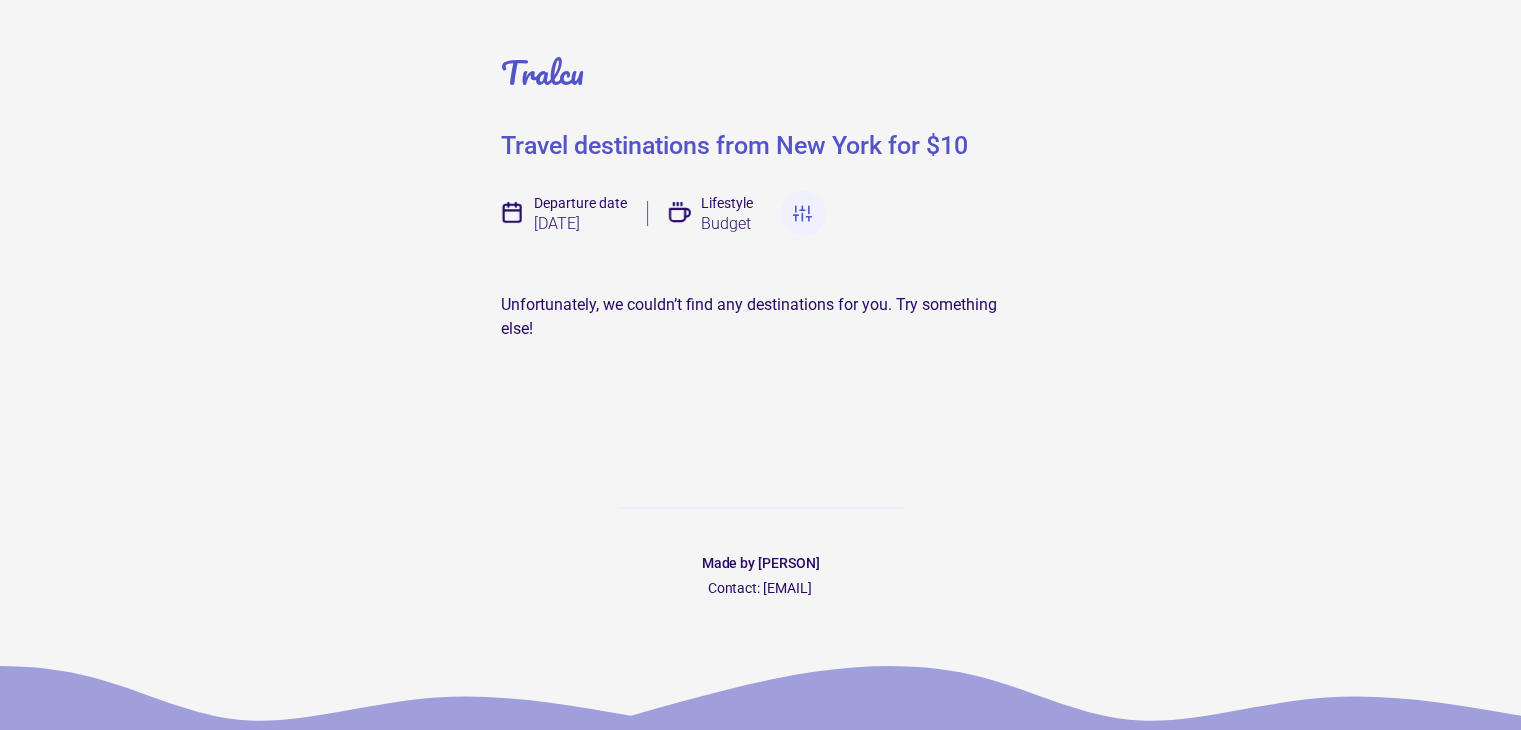click at bounding box center (803, 214) 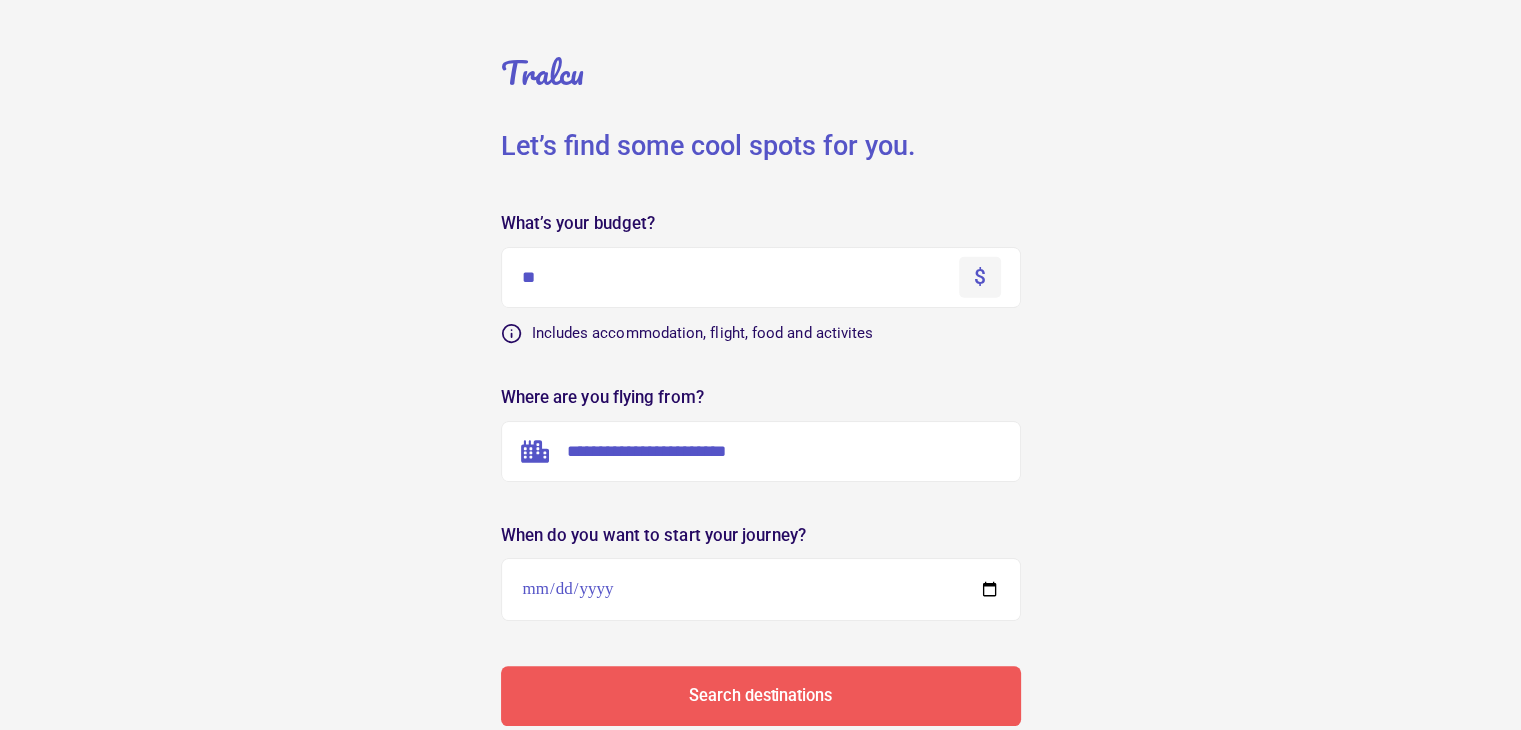 click on "**" at bounding box center [761, 277] 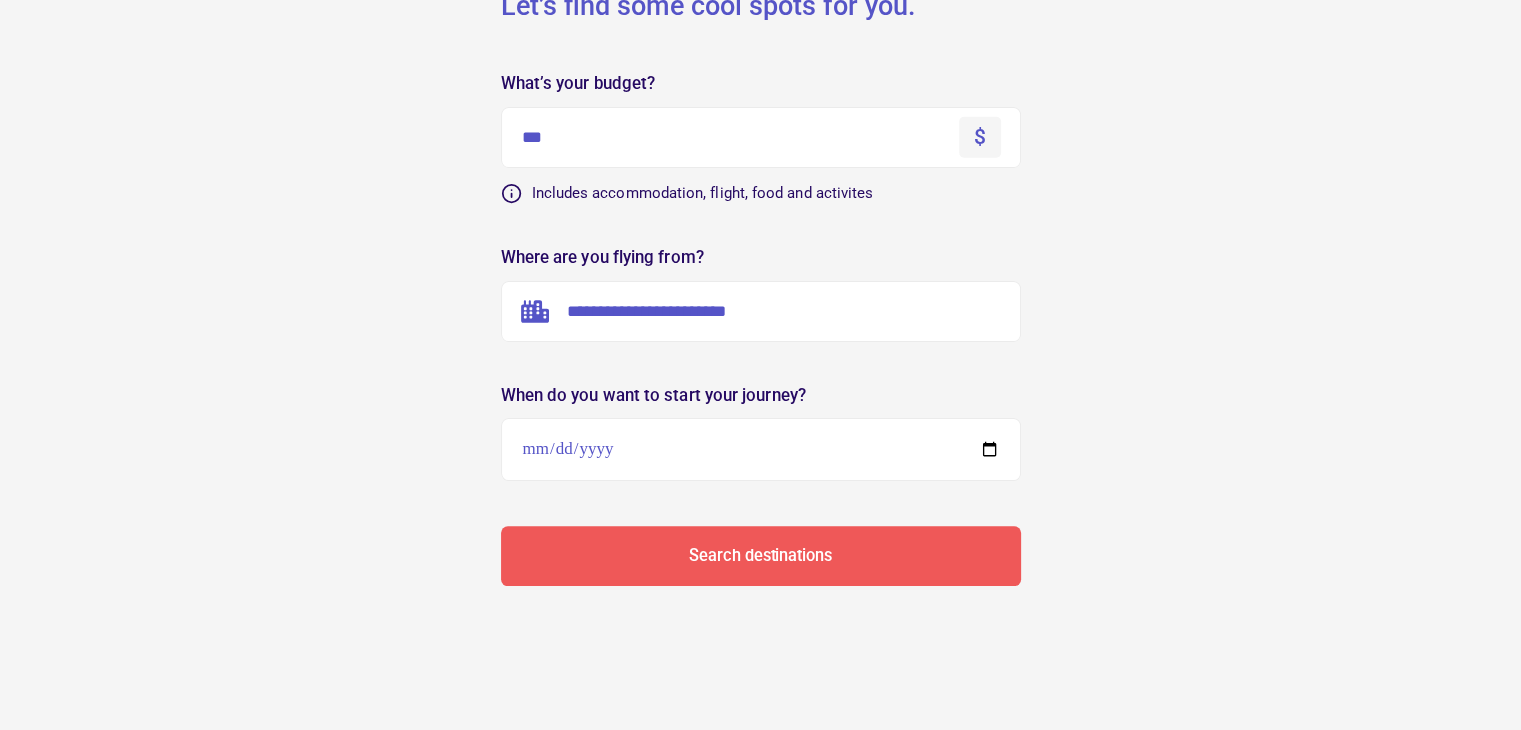 scroll, scrollTop: 140, scrollLeft: 0, axis: vertical 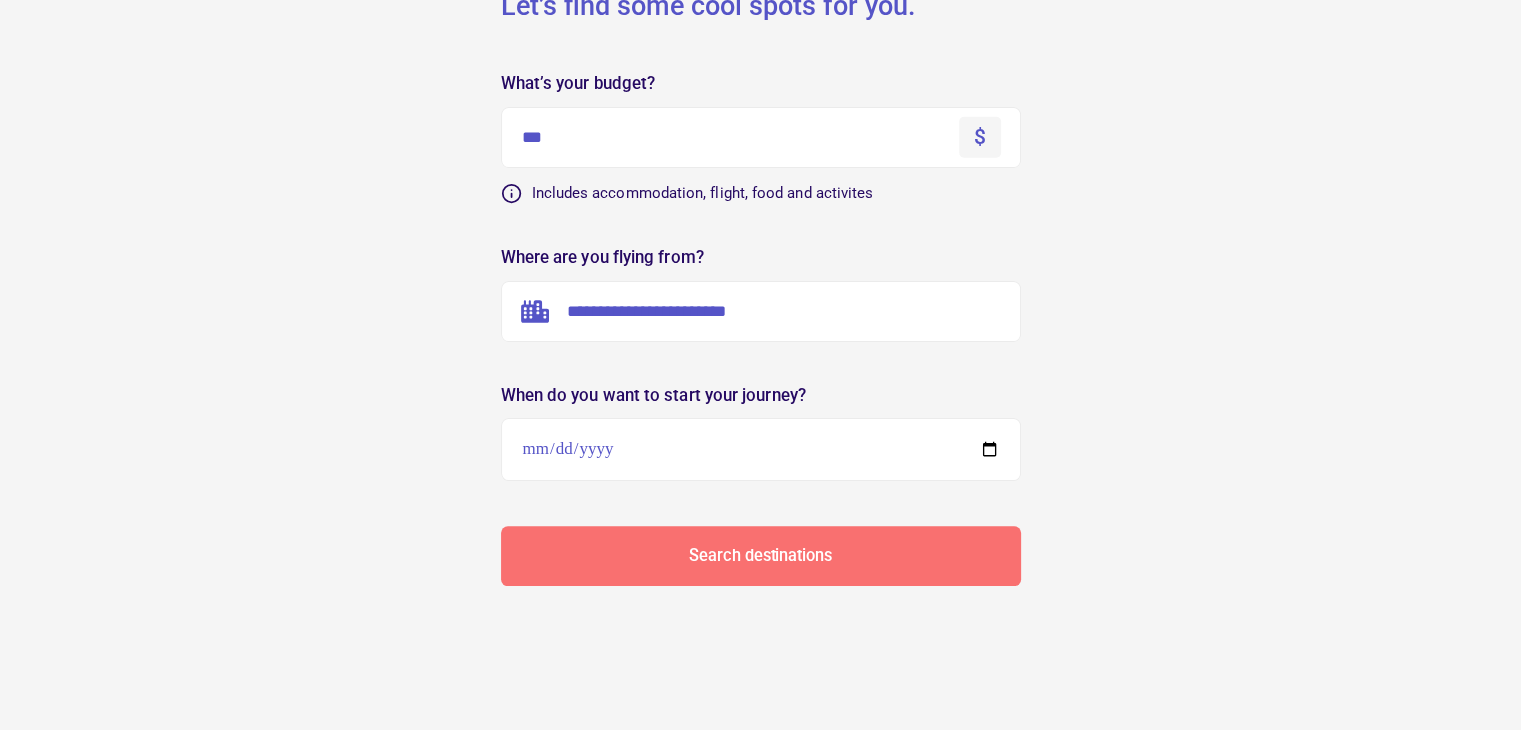 type on "***" 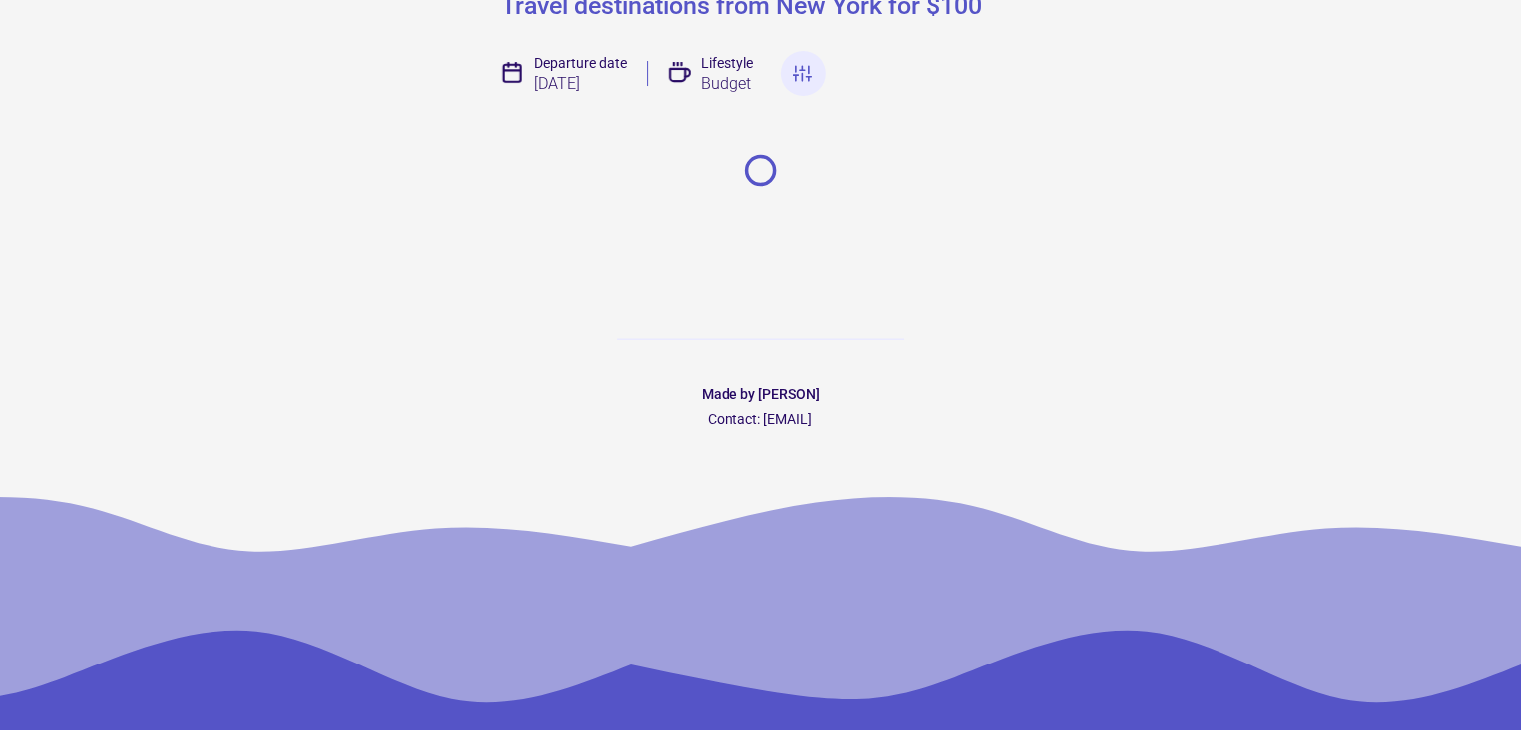 scroll, scrollTop: 0, scrollLeft: 0, axis: both 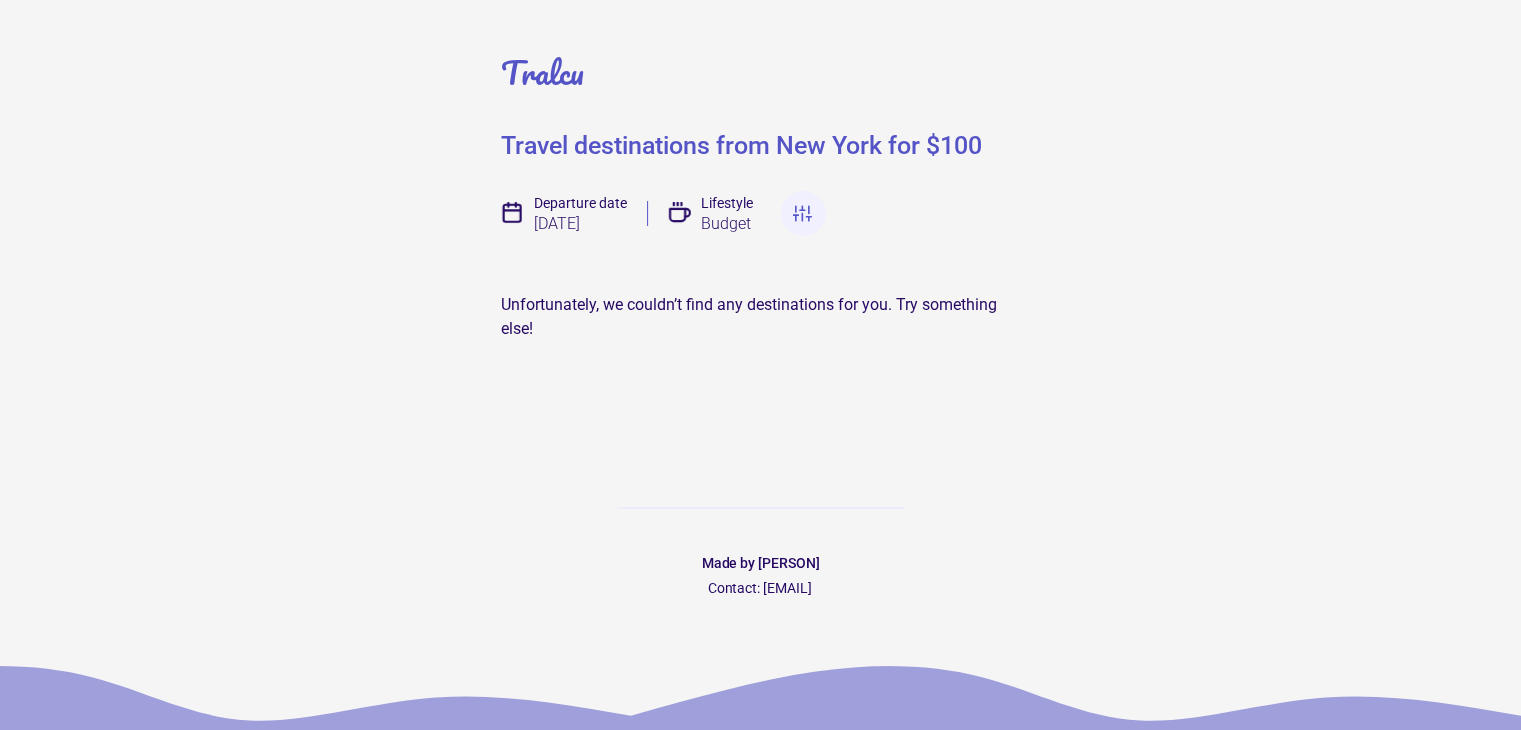 click at bounding box center (803, 214) 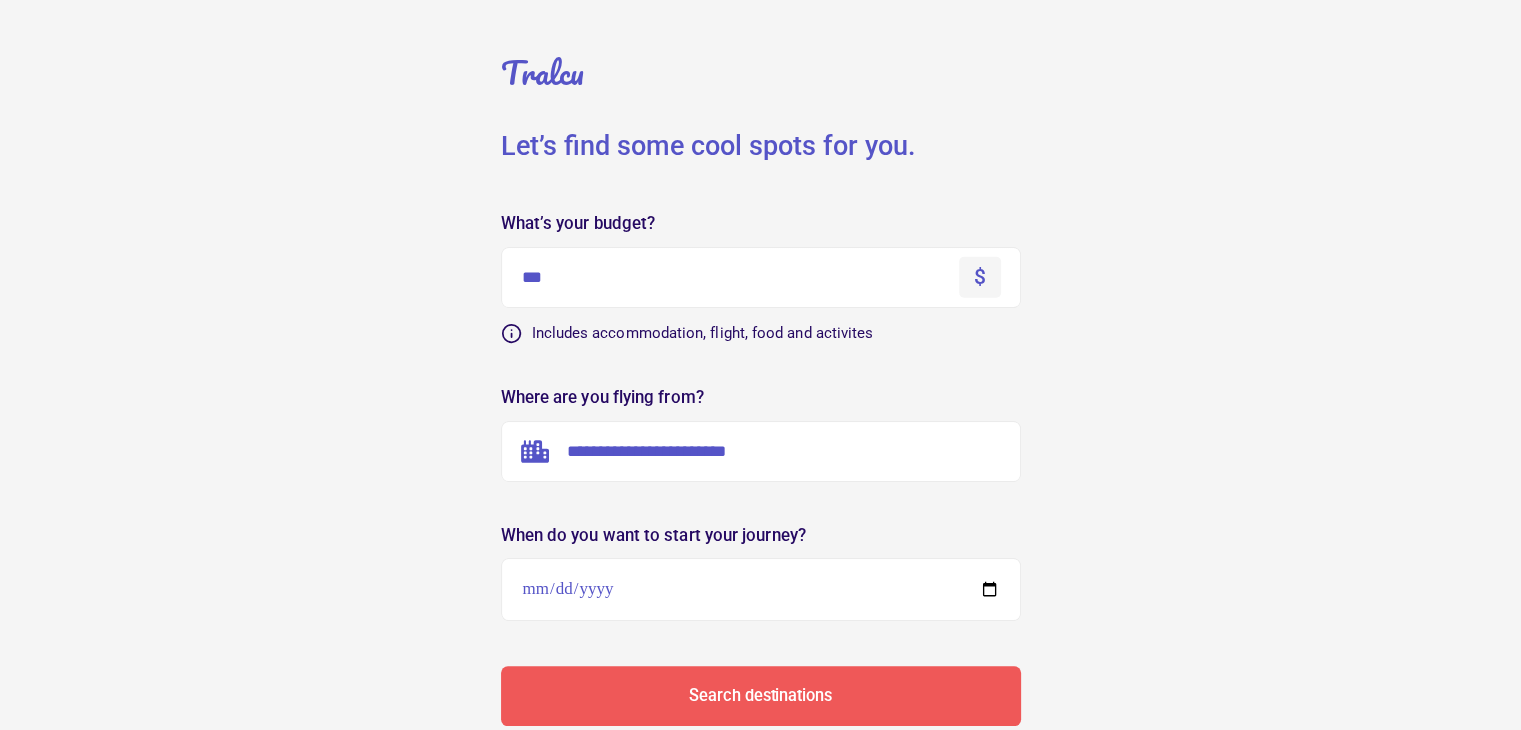 click on "***" at bounding box center [761, 277] 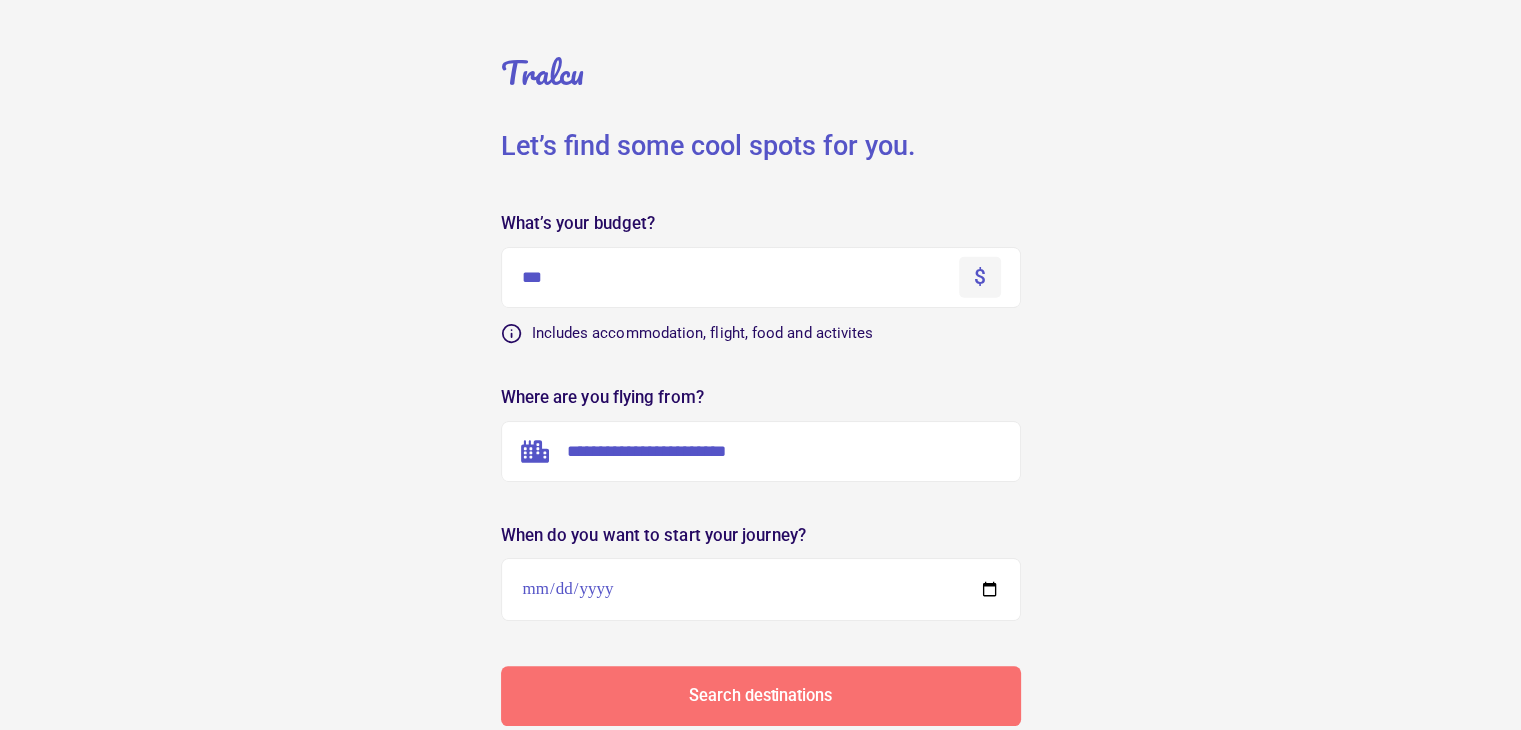 type on "***" 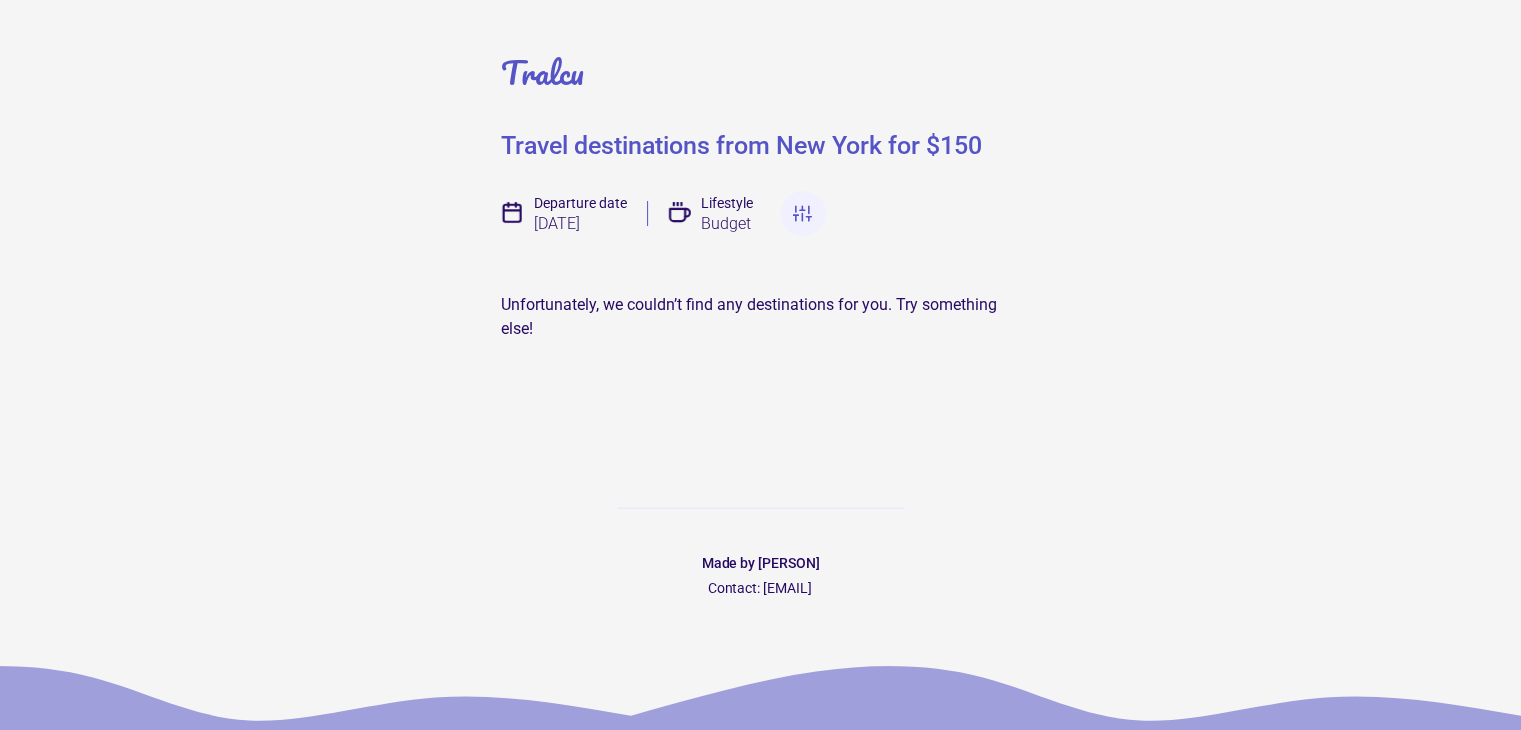 click at bounding box center (802, 213) 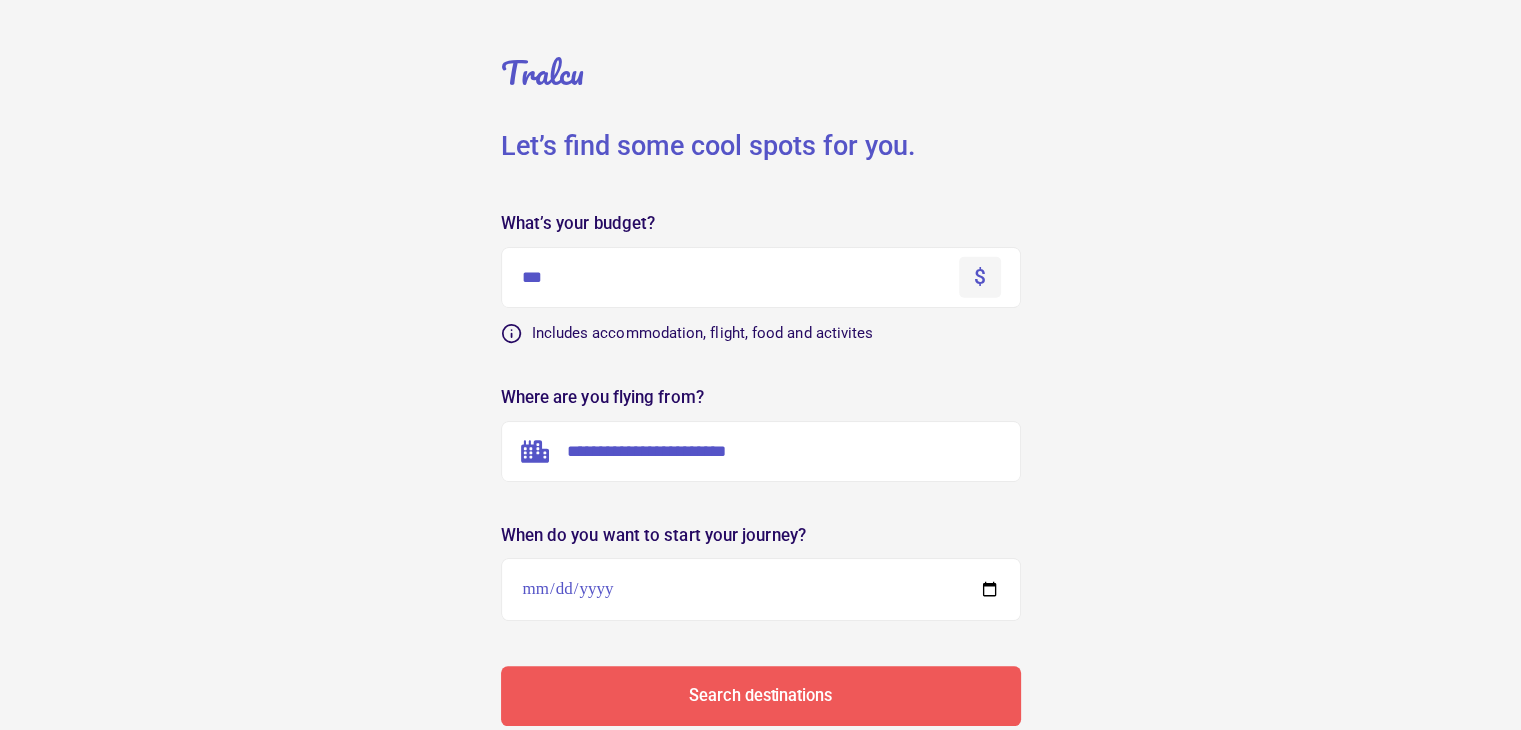 click on "***" at bounding box center [761, 277] 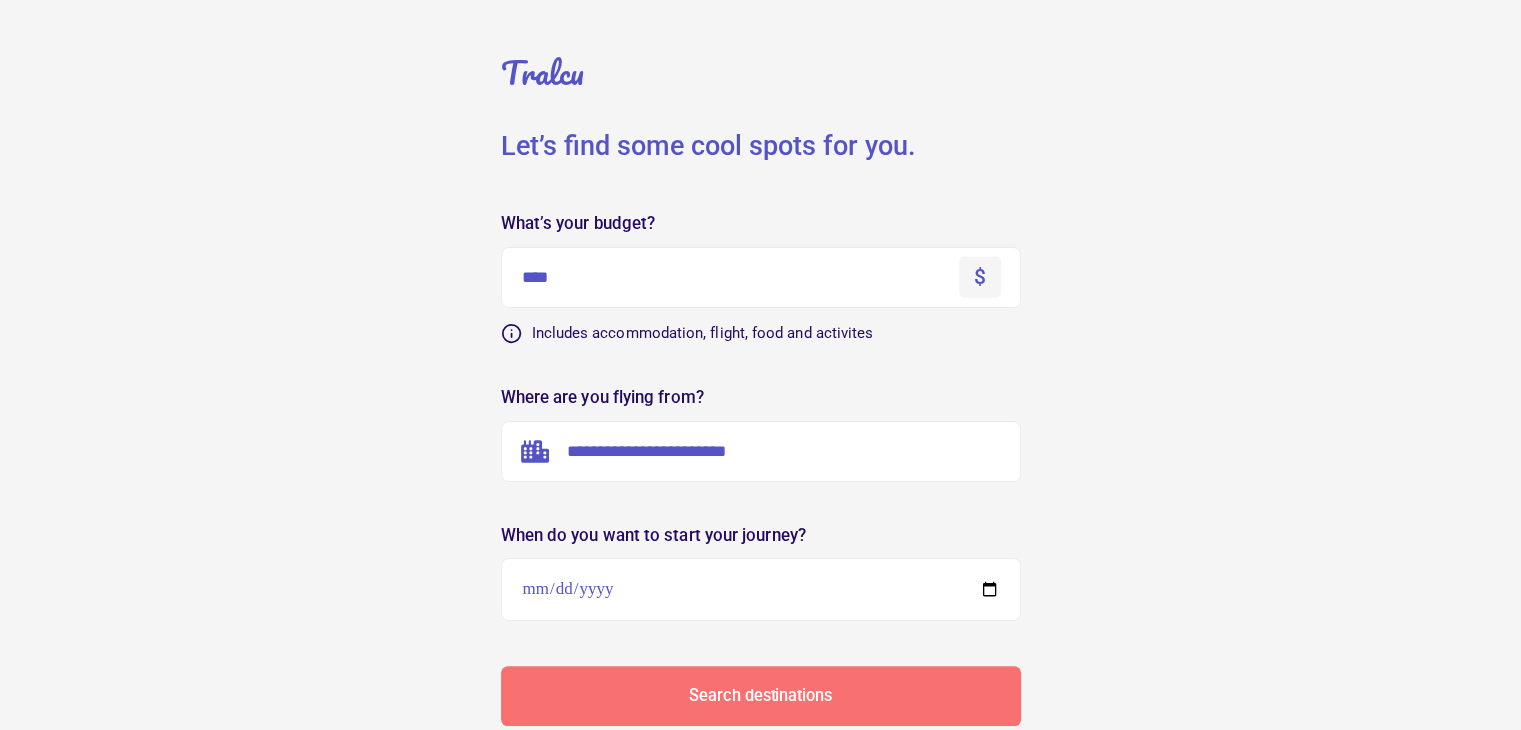 type on "****" 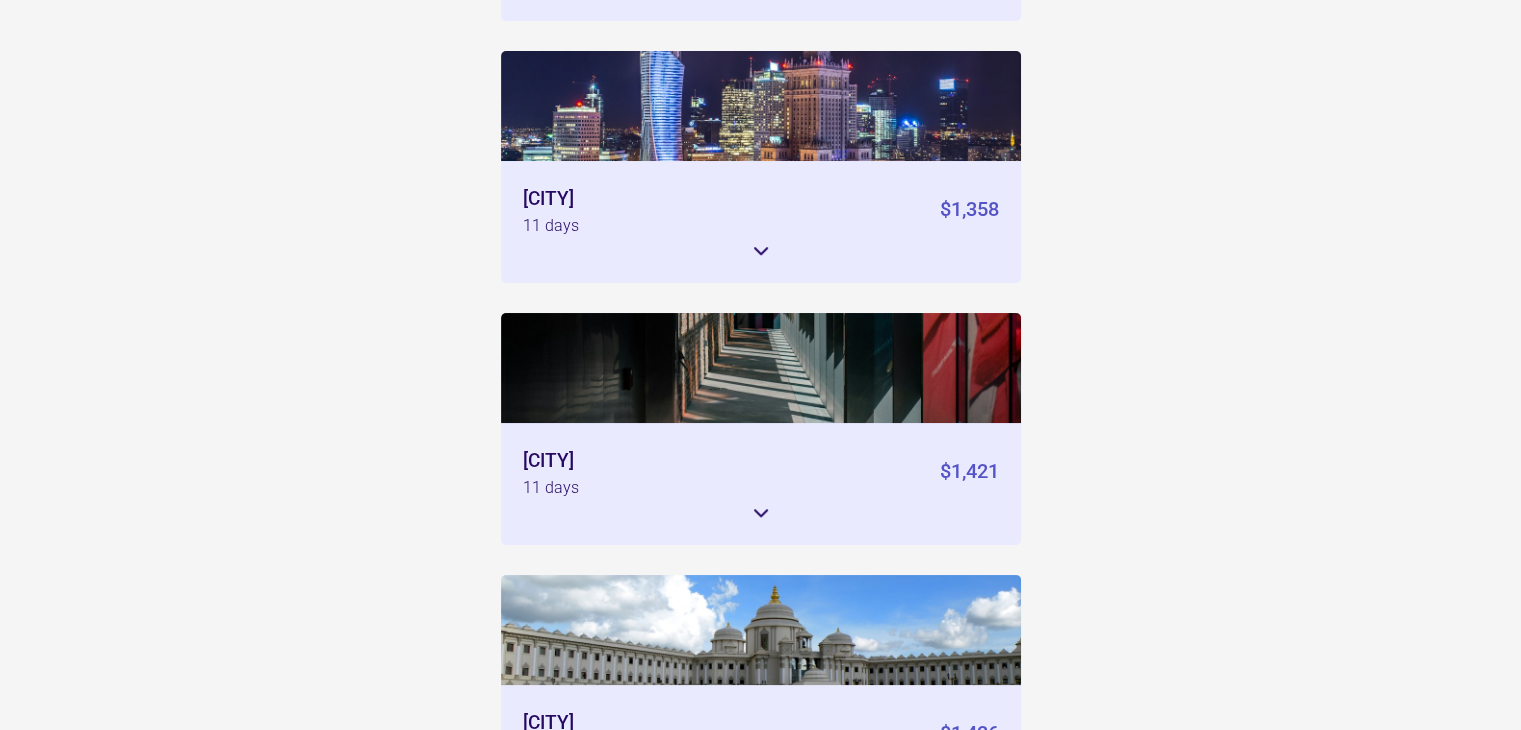 scroll, scrollTop: 2080, scrollLeft: 0, axis: vertical 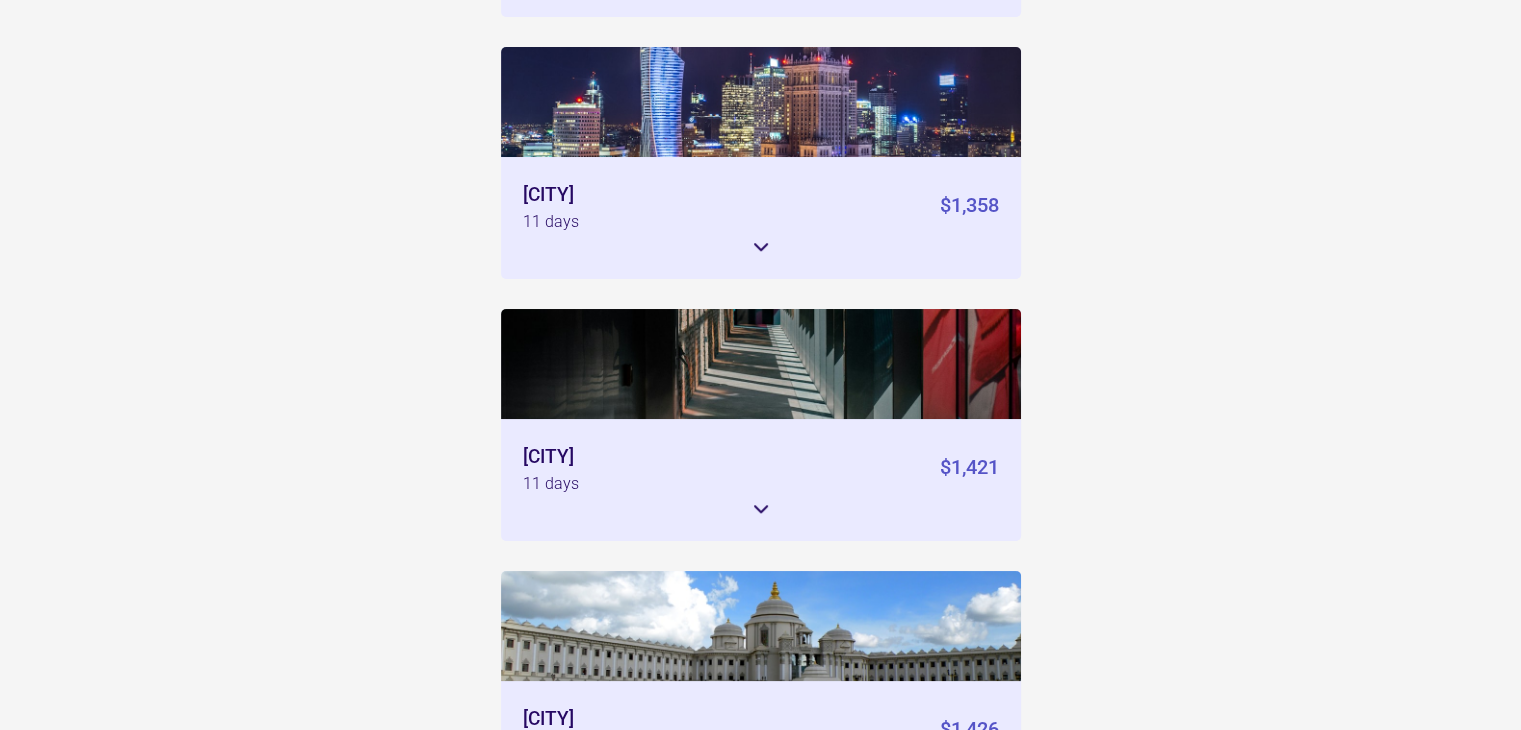 click 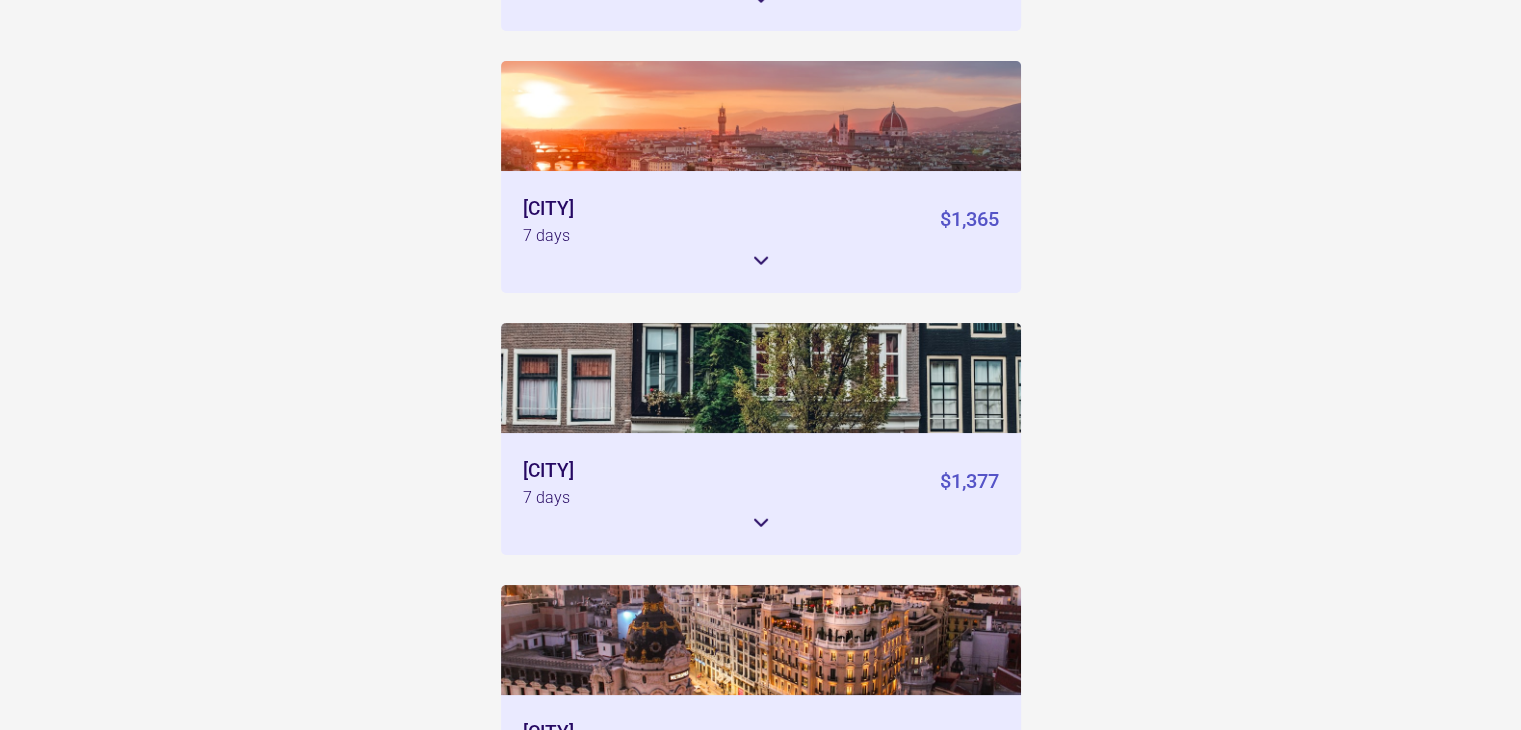 scroll, scrollTop: 5200, scrollLeft: 0, axis: vertical 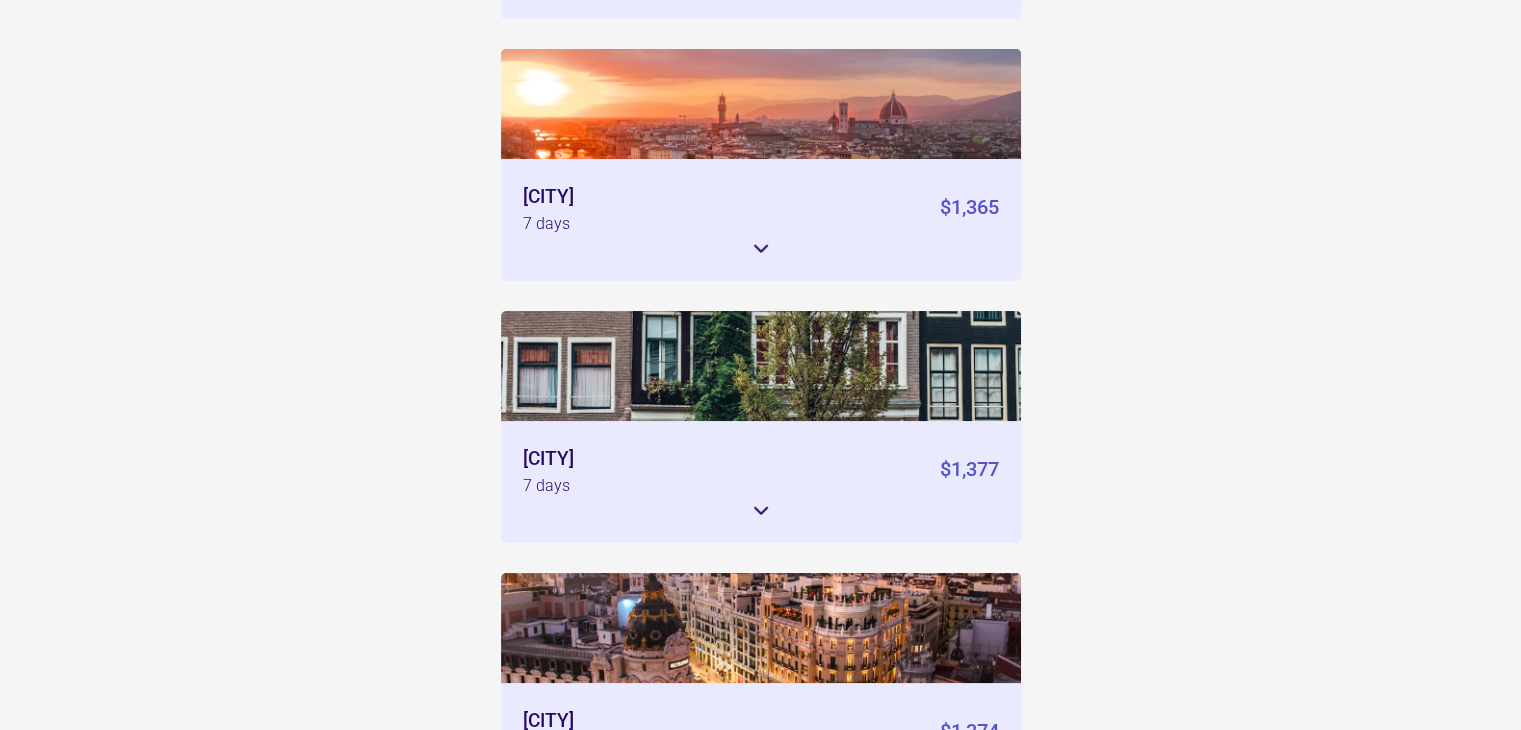 click on "[CITY] 7 days $[PRICE] Flight $[PRICE] / flight $[PRICE] Mid-class hotel $[PRICE] / night $[PRICE] Food $[PRICE] / day $[PRICE] Public transport $[PRICE] / day $[PRICE]" at bounding box center [761, 220] 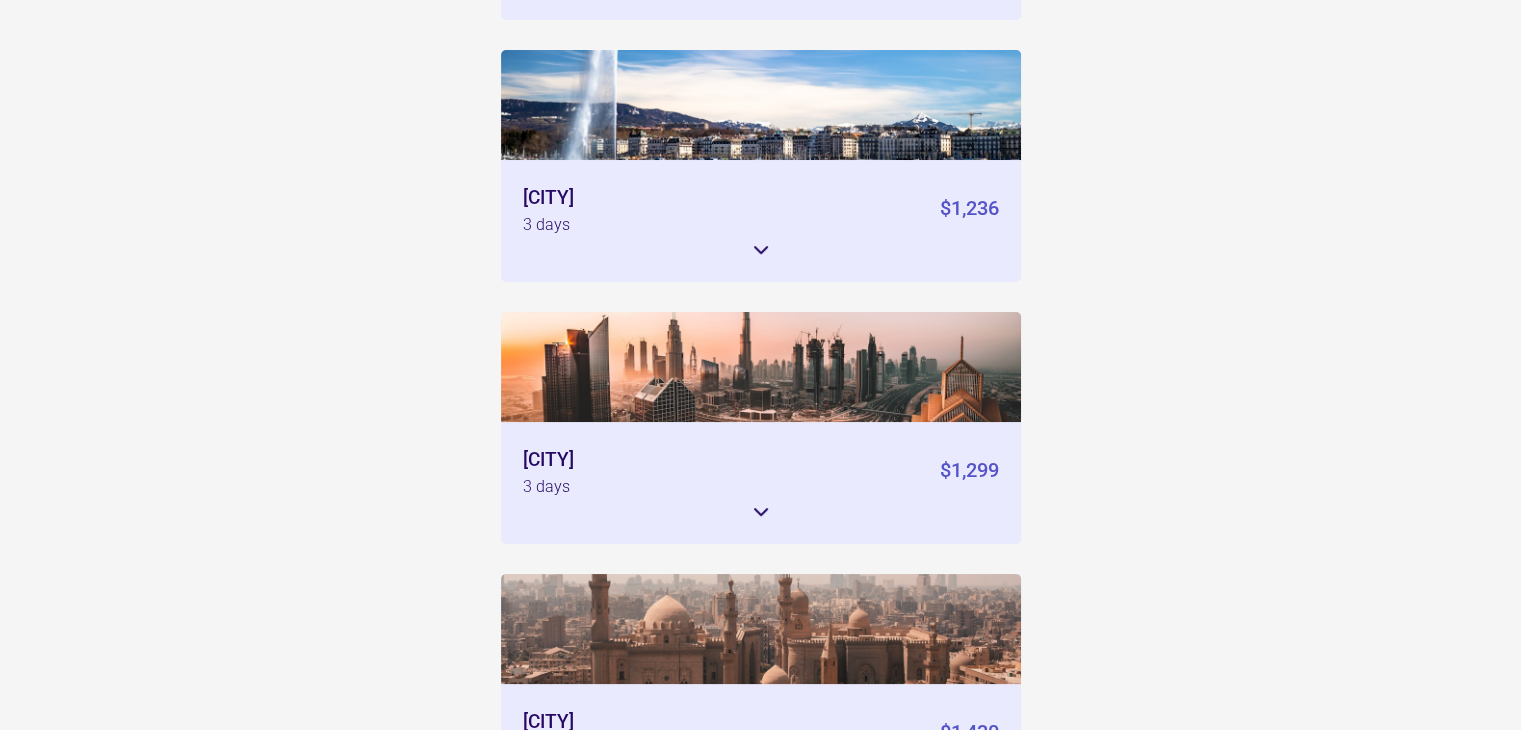 scroll, scrollTop: 17900, scrollLeft: 0, axis: vertical 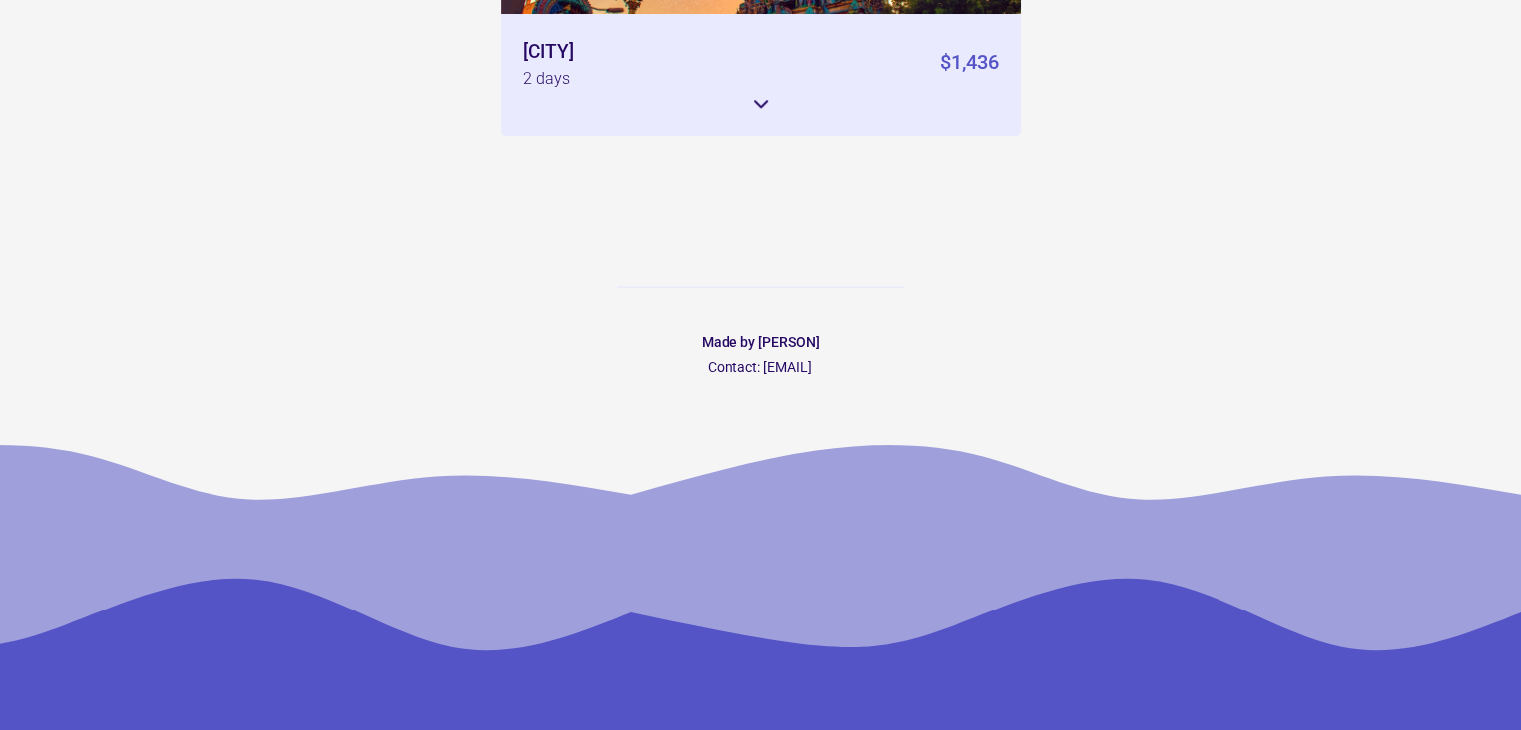 click on "[CITY] 2 days $[PRICE] Flight $[PRICE] / flight $[PRICE] Mid-class hotel $[PRICE] / night $[PRICE] Food $[PRICE] / day $[PRICE] Public transport $[PRICE] / day $[PRICE]" at bounding box center [761, 75] 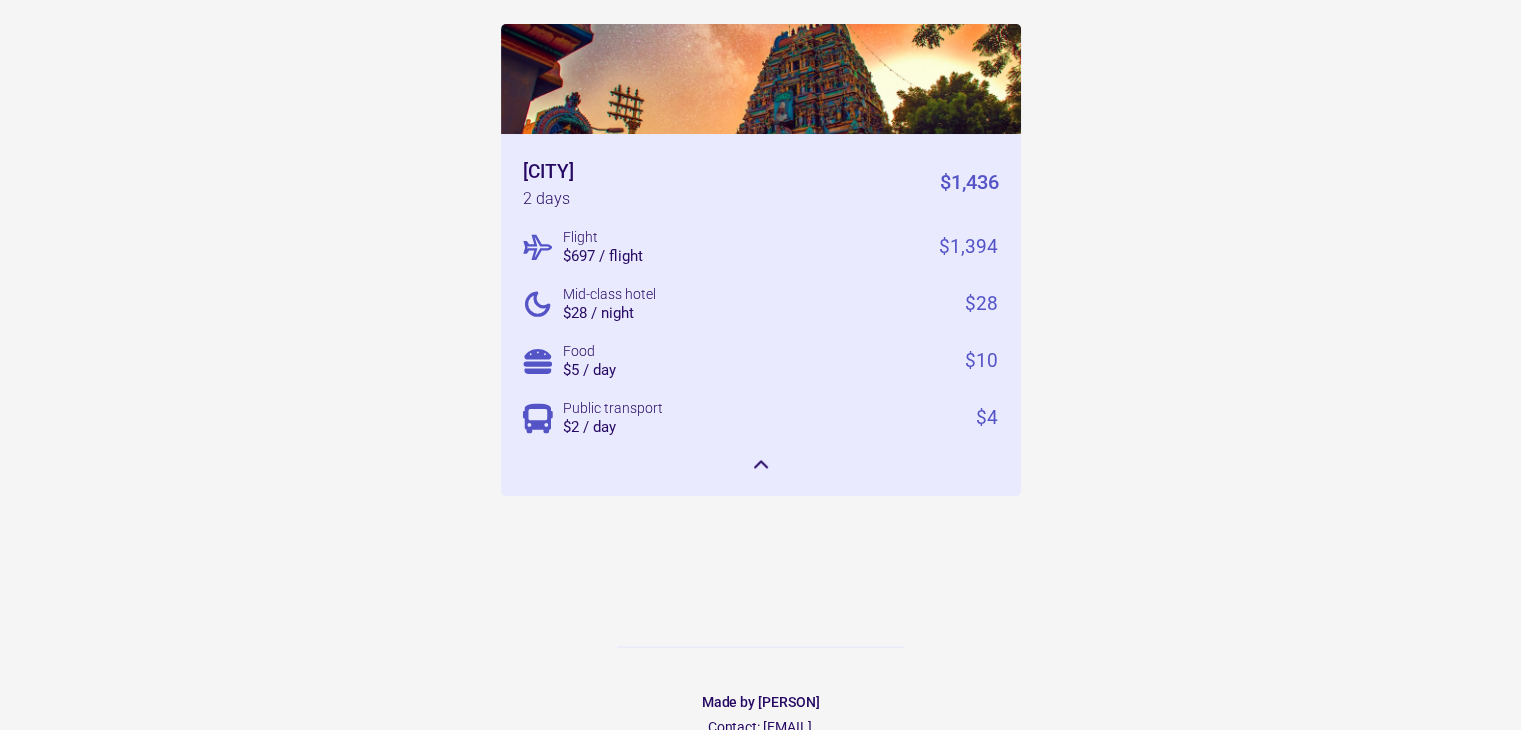 scroll, scrollTop: 17670, scrollLeft: 0, axis: vertical 